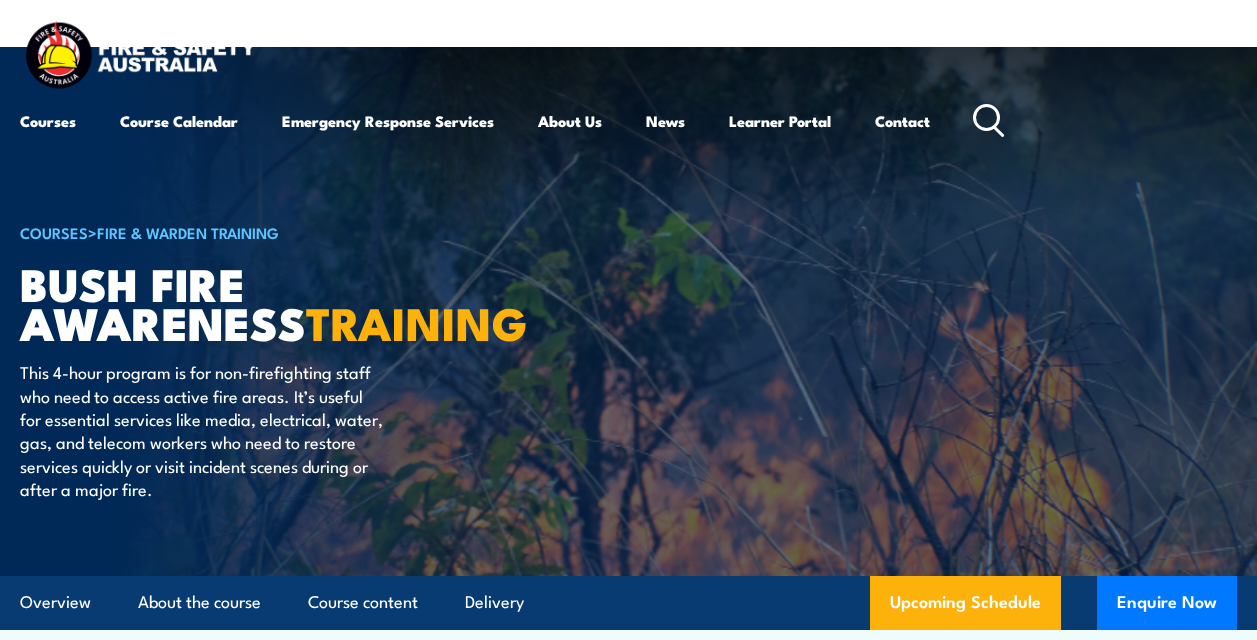 scroll, scrollTop: 0, scrollLeft: 0, axis: both 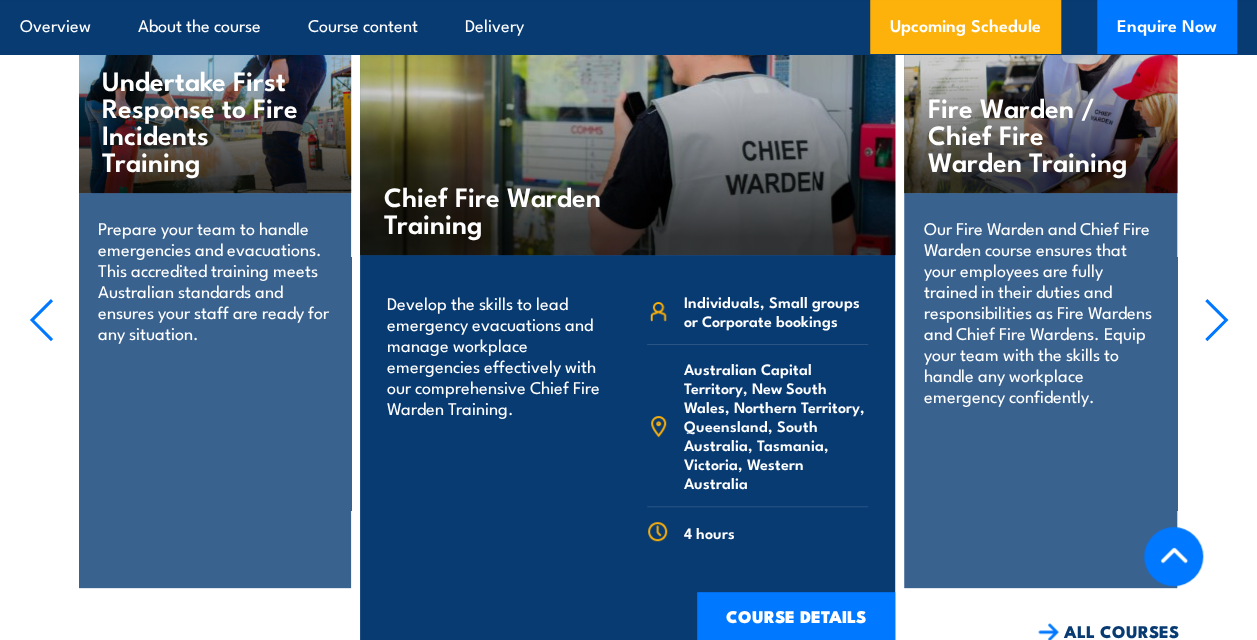 click on "Prepare your team to handle emergencies and evacuations. This accredited training meets Australian standards and ensures your staff are ready for any situation." at bounding box center [214, 280] 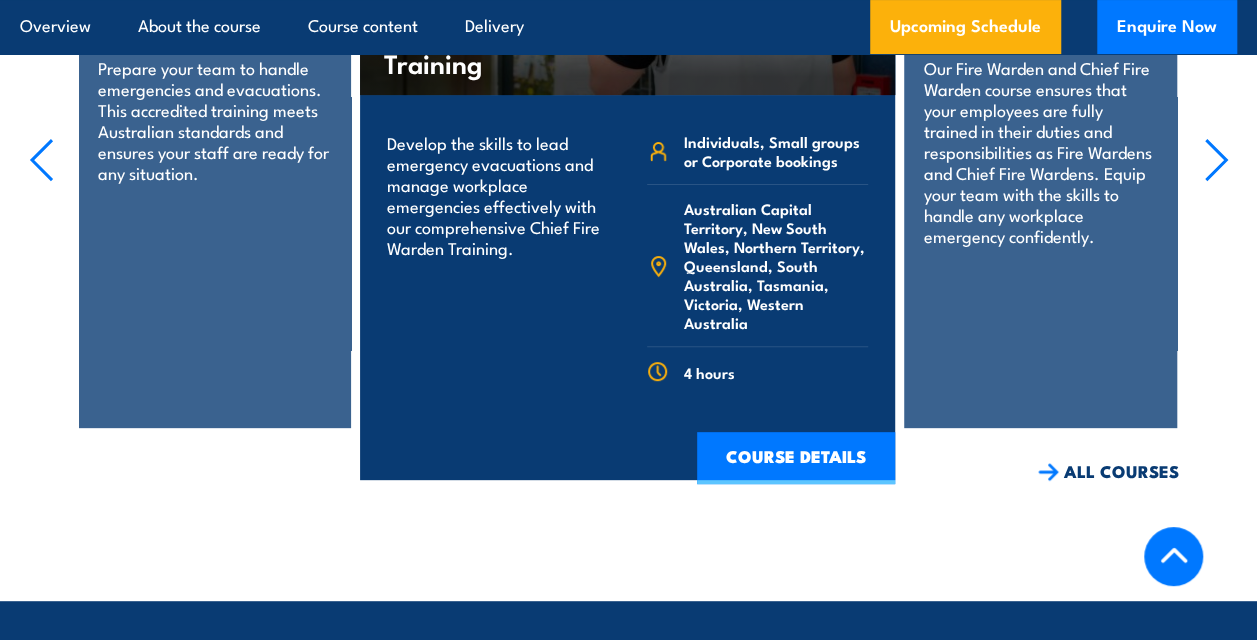 scroll, scrollTop: 4000, scrollLeft: 0, axis: vertical 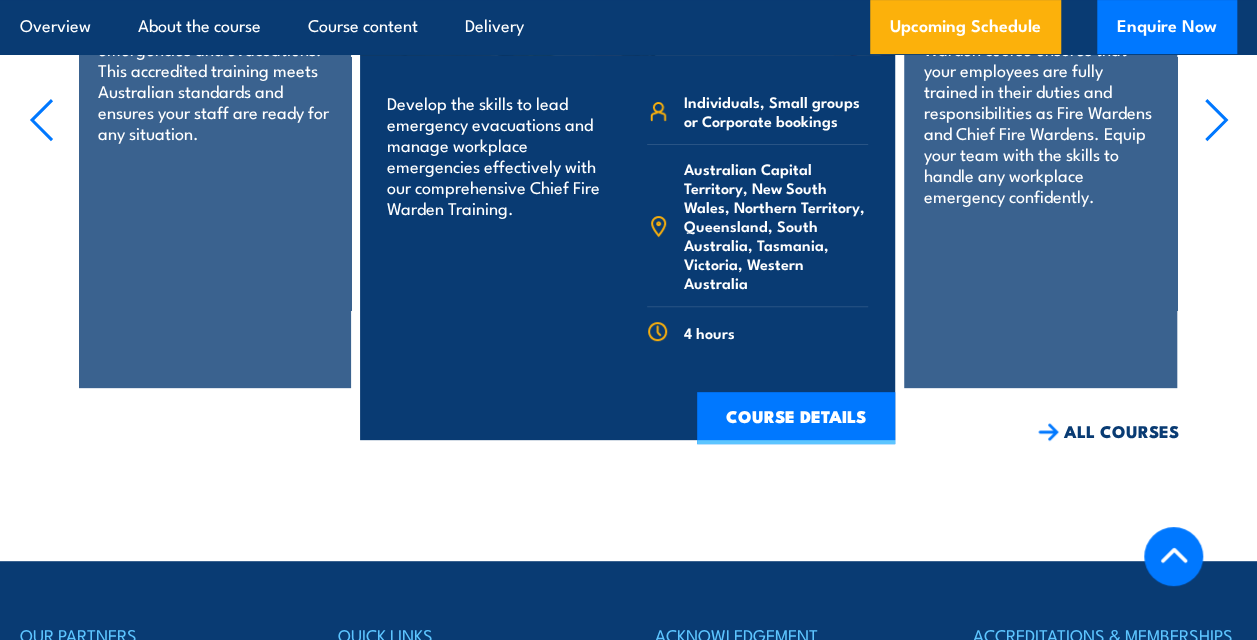 click 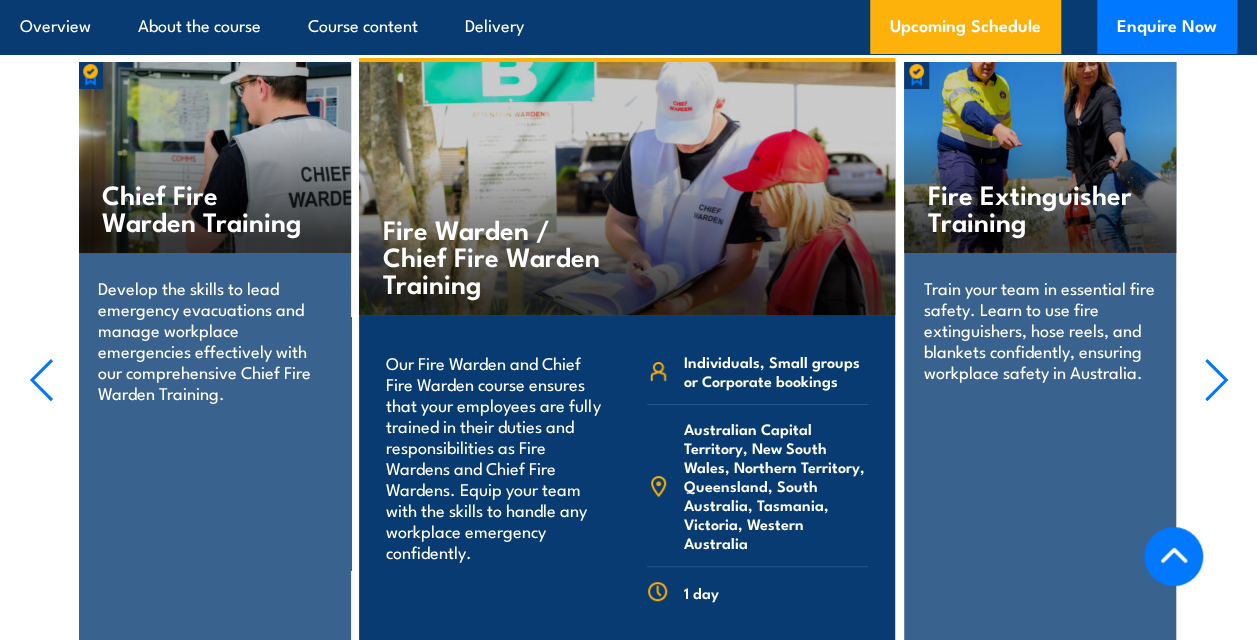 scroll, scrollTop: 3770, scrollLeft: 0, axis: vertical 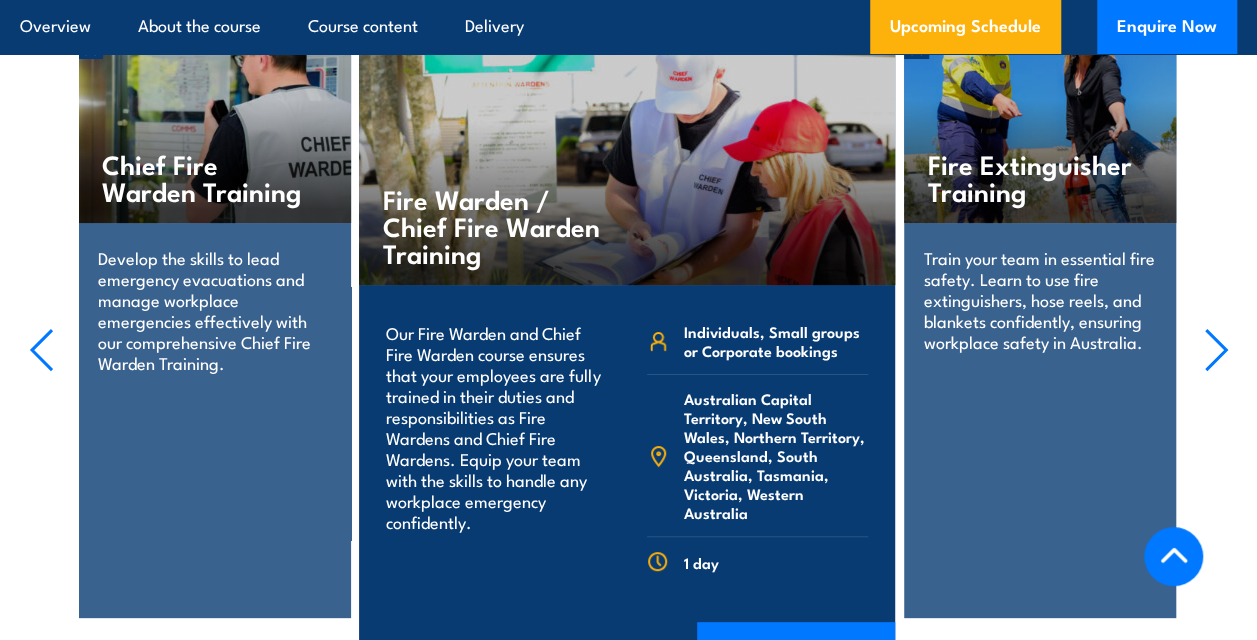 click 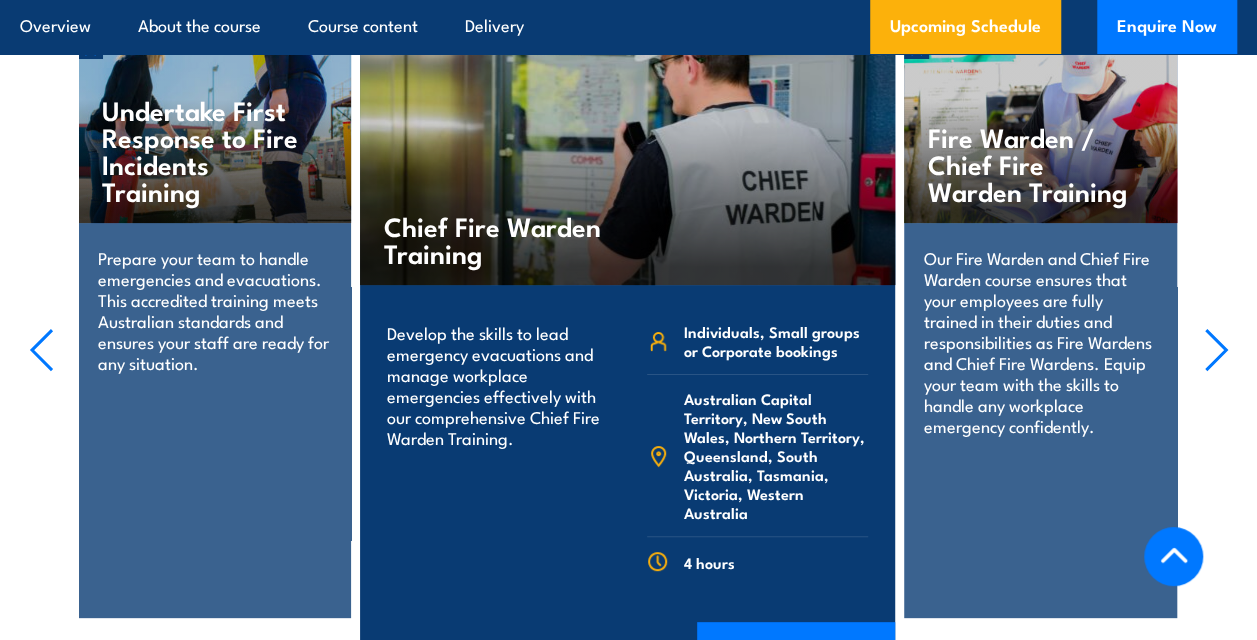 click 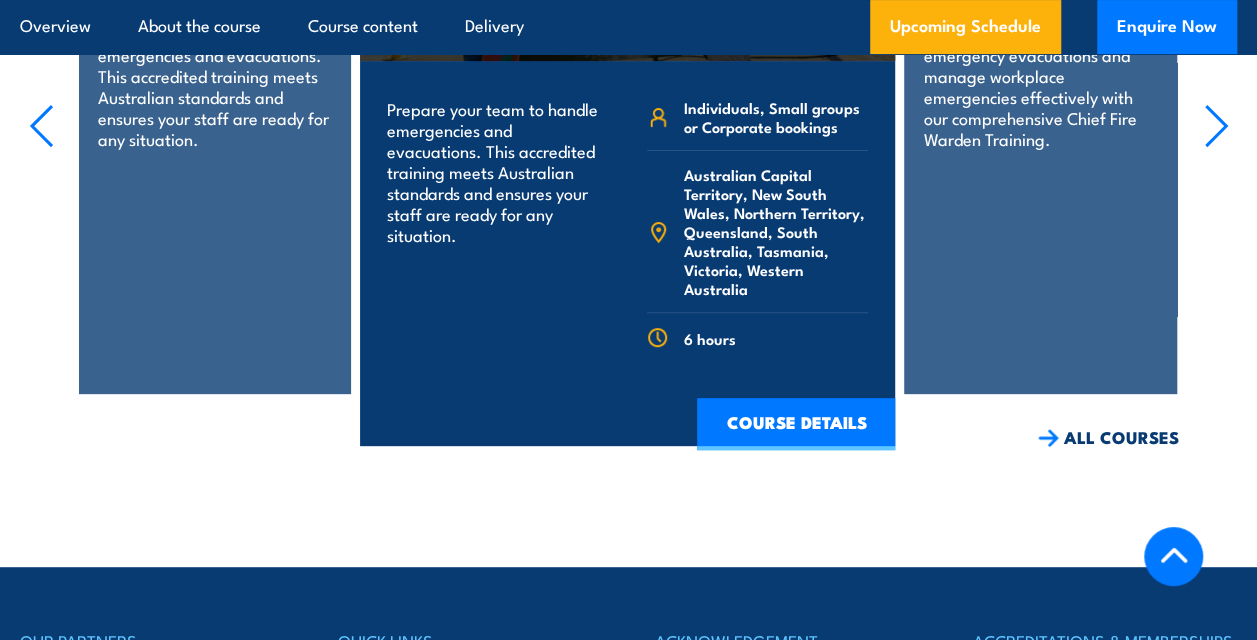 scroll, scrollTop: 4041, scrollLeft: 0, axis: vertical 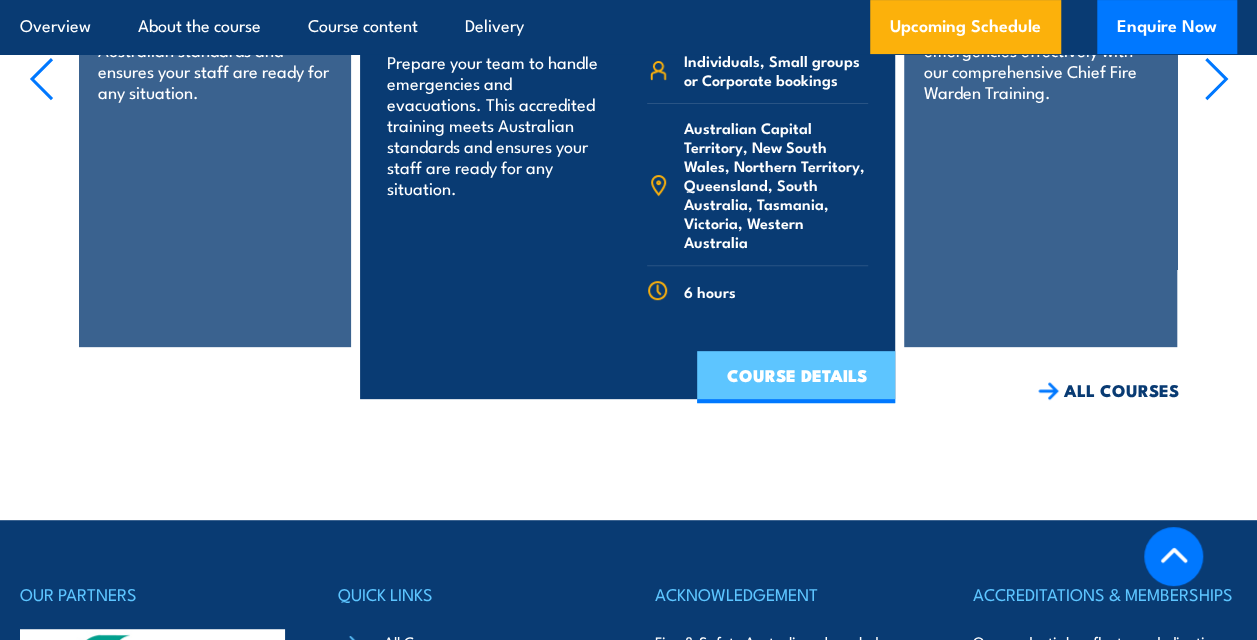 click on "COURSE DETAILS" at bounding box center [796, 377] 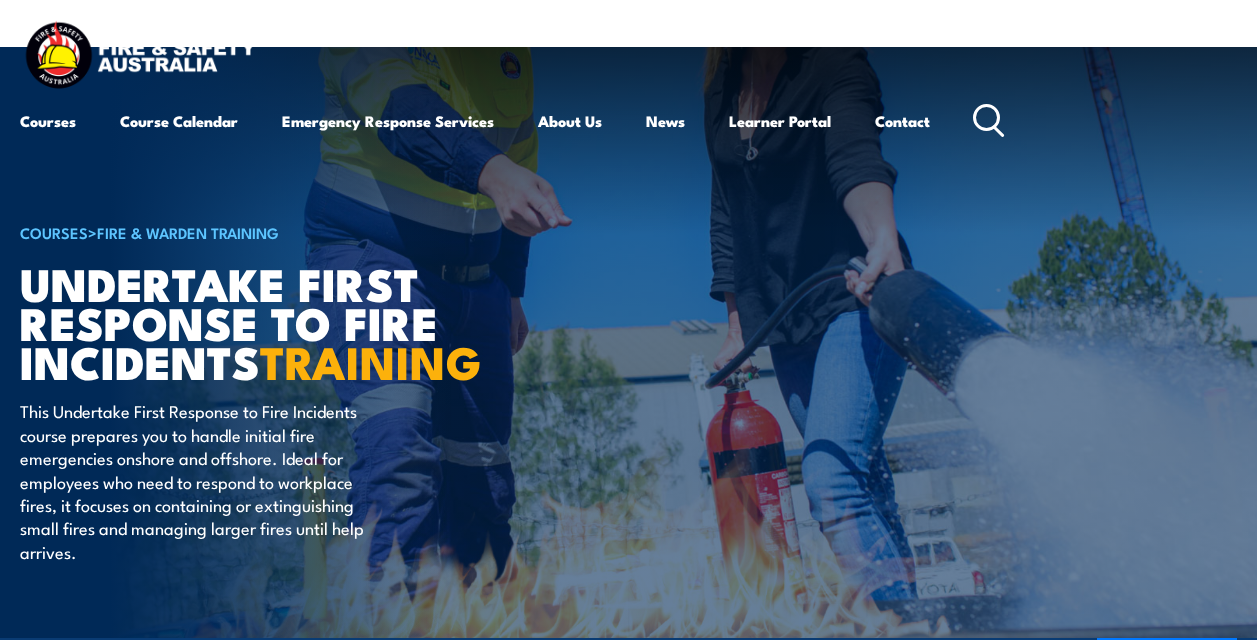 scroll, scrollTop: 0, scrollLeft: 0, axis: both 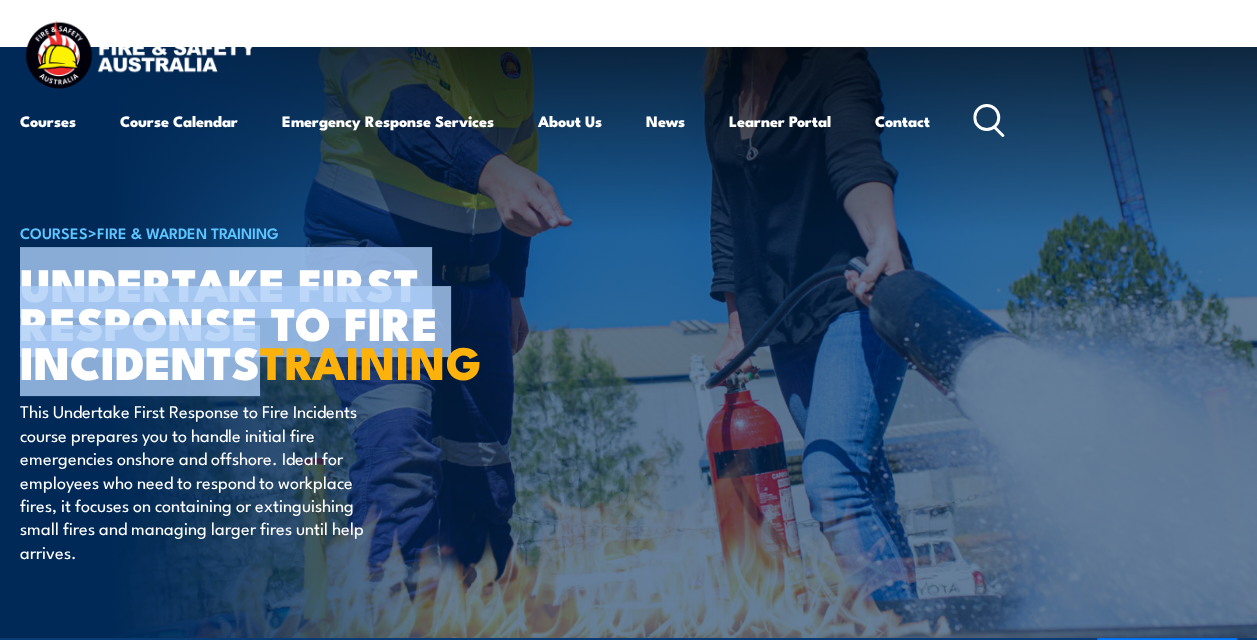 drag, startPoint x: 22, startPoint y: 292, endPoint x: 258, endPoint y: 380, distance: 251.87299 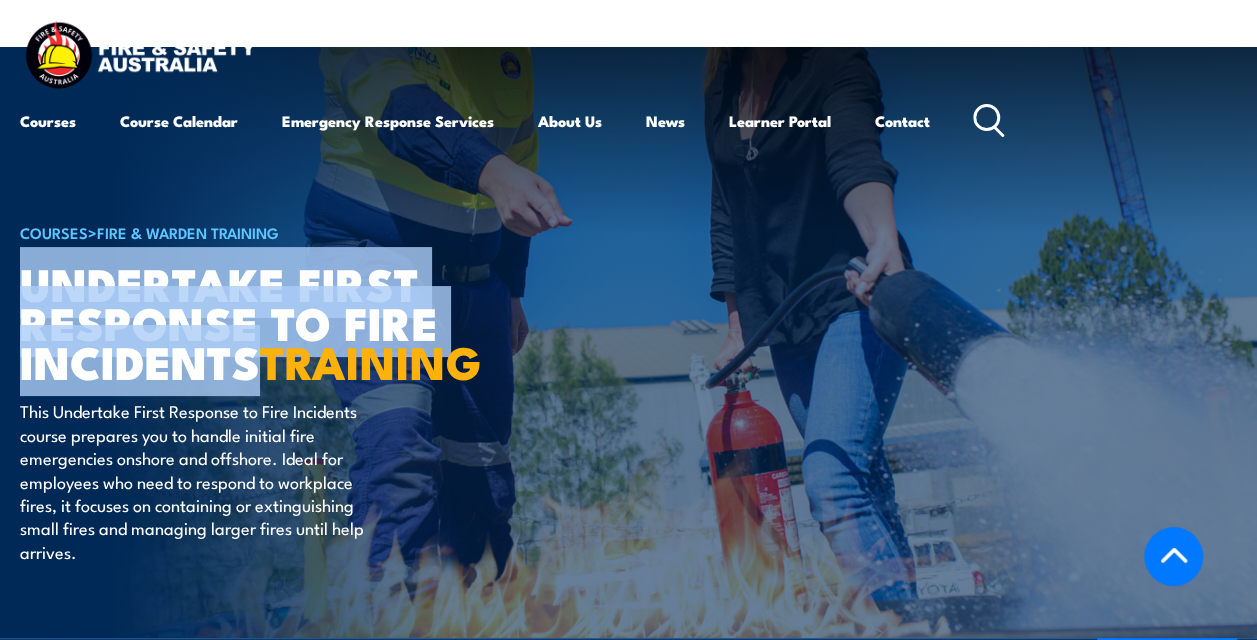 scroll, scrollTop: 560, scrollLeft: 0, axis: vertical 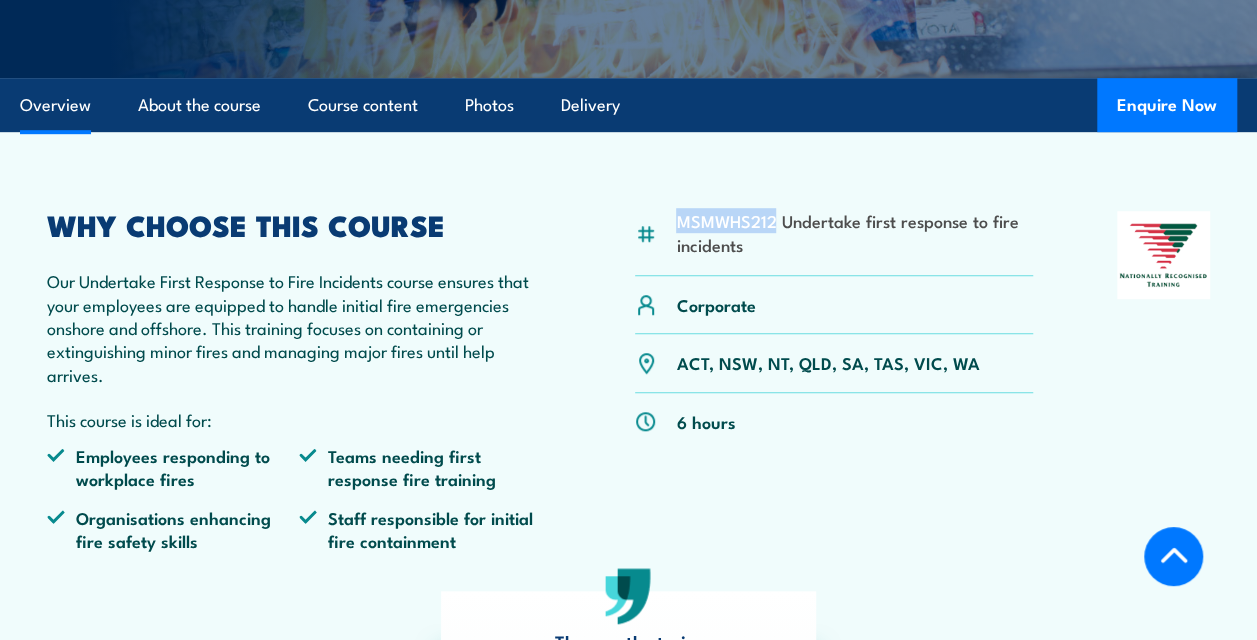 drag, startPoint x: 680, startPoint y: 218, endPoint x: 775, endPoint y: 222, distance: 95.084175 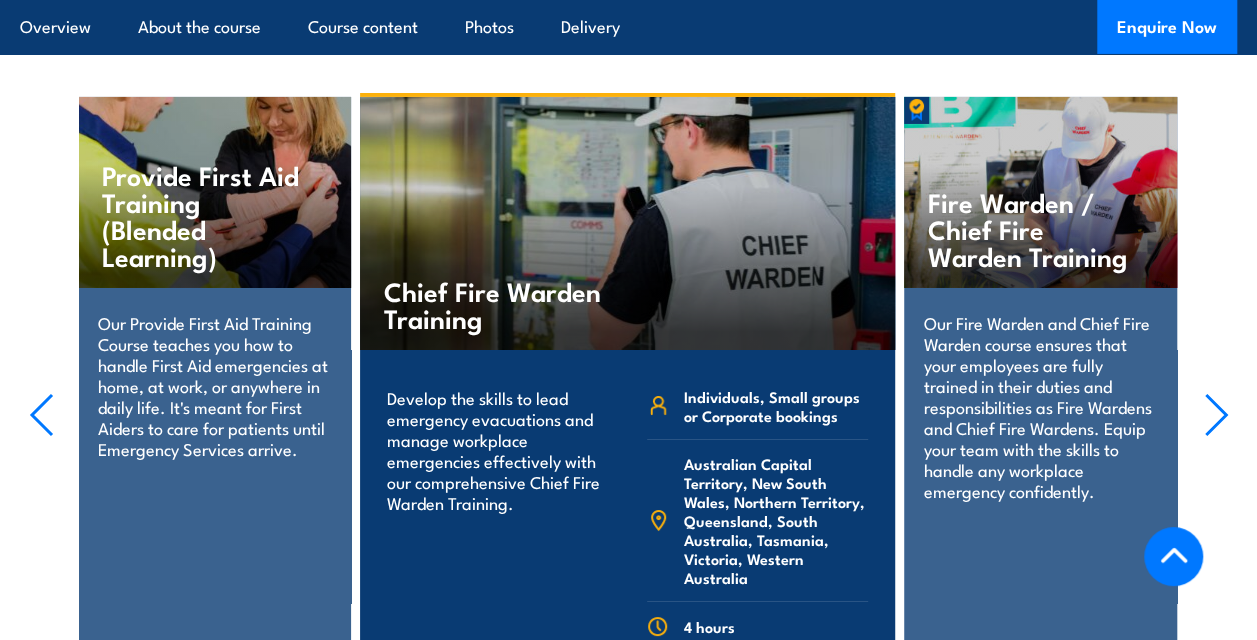 scroll, scrollTop: 0, scrollLeft: 0, axis: both 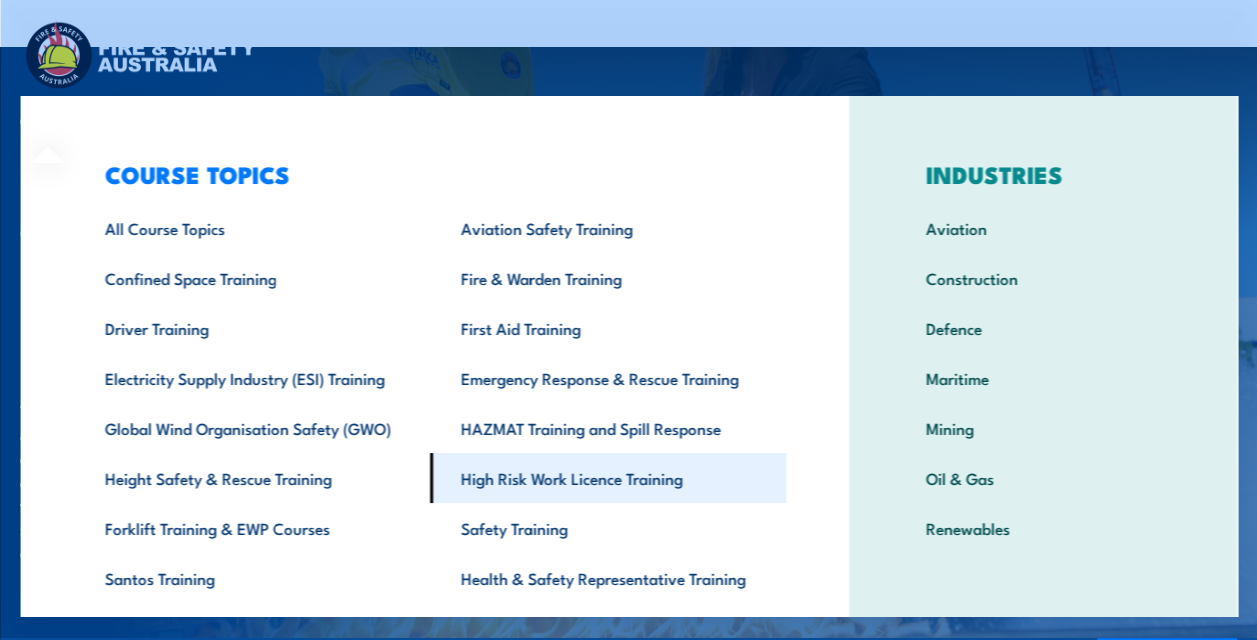 click on "High Risk Work Licence Training" at bounding box center (607, 478) 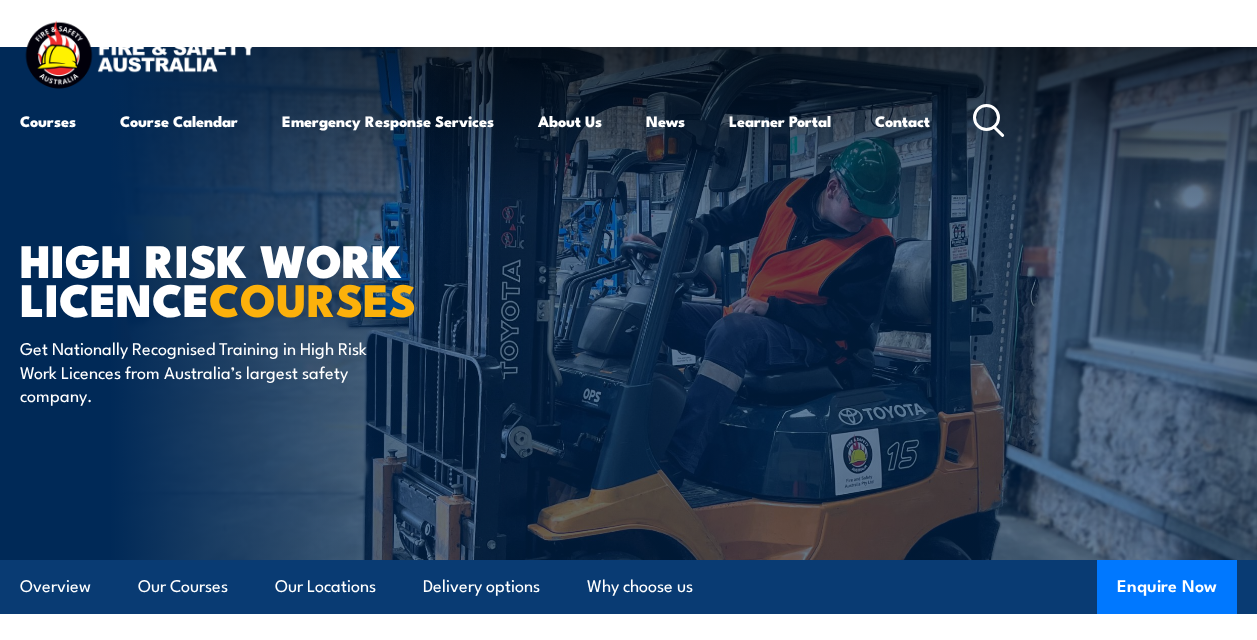scroll, scrollTop: 0, scrollLeft: 0, axis: both 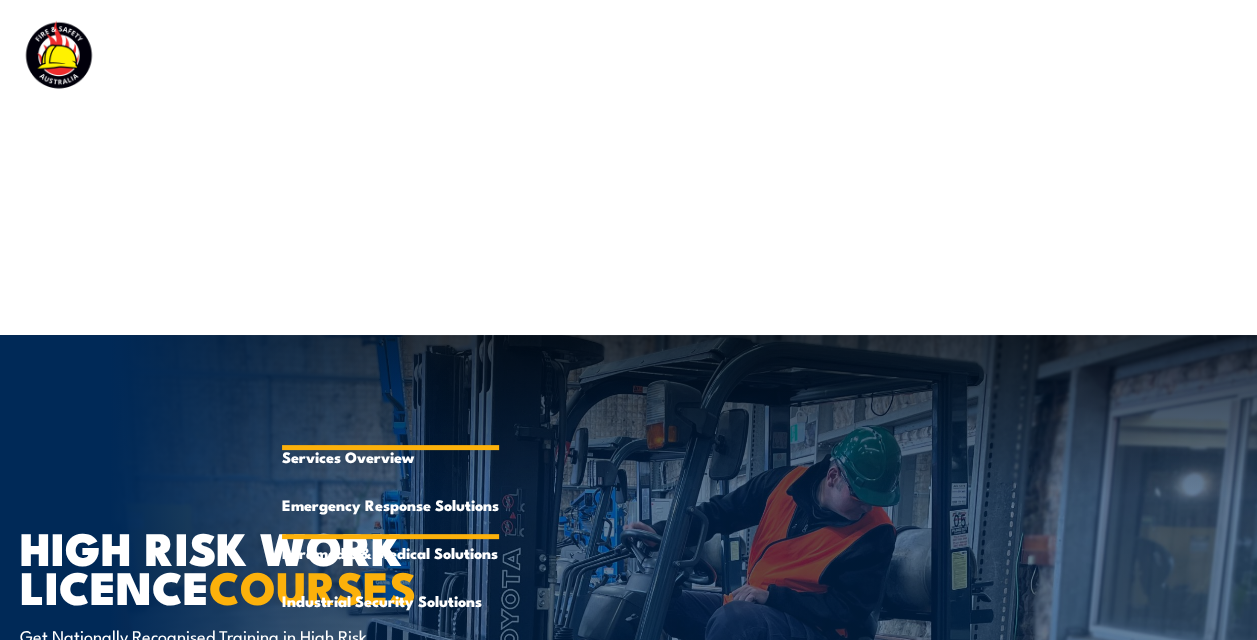 click on "Emergency Response Solutions" at bounding box center (390, 505) 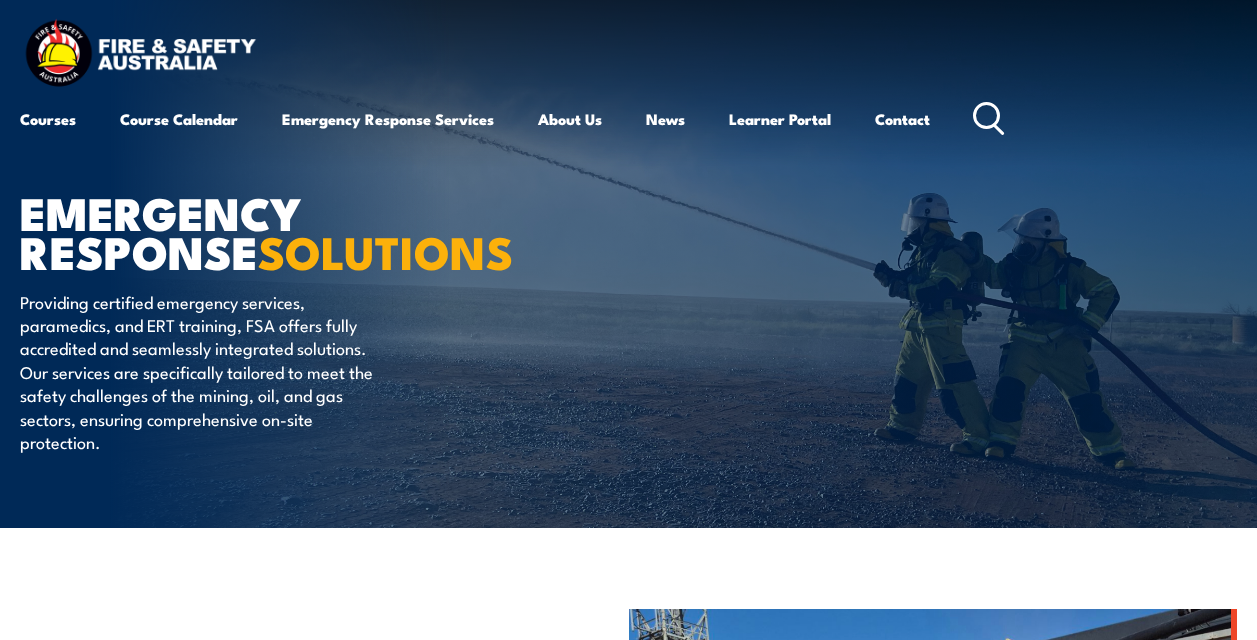 scroll, scrollTop: 0, scrollLeft: 0, axis: both 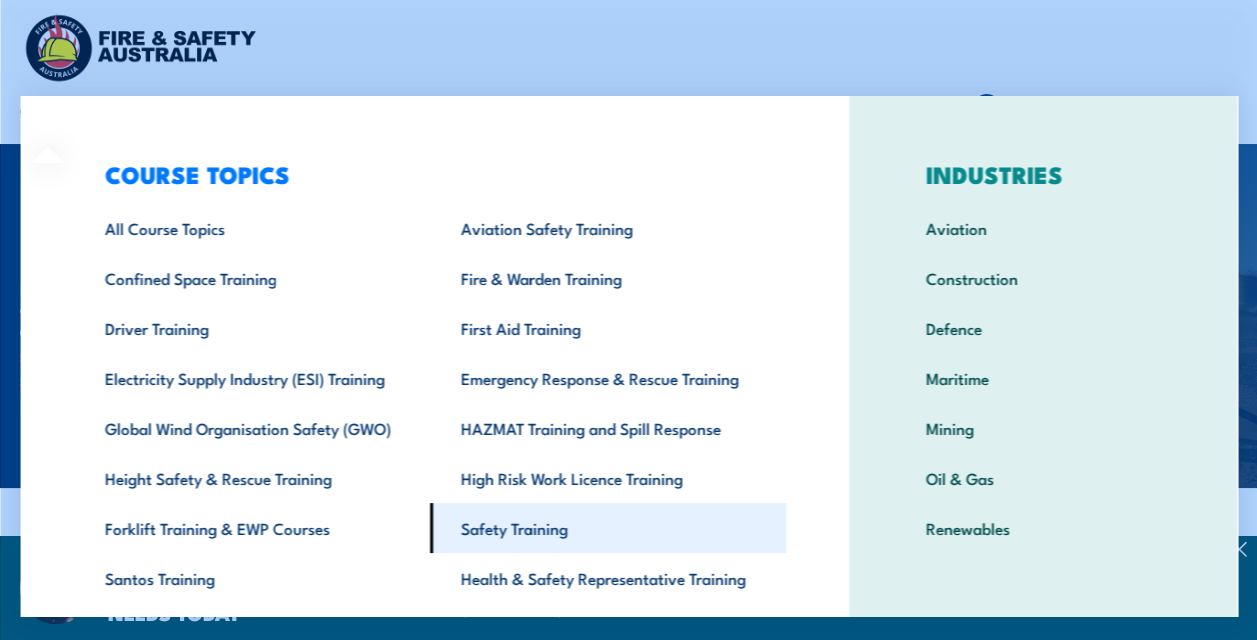 click on "Safety Training" at bounding box center [607, 528] 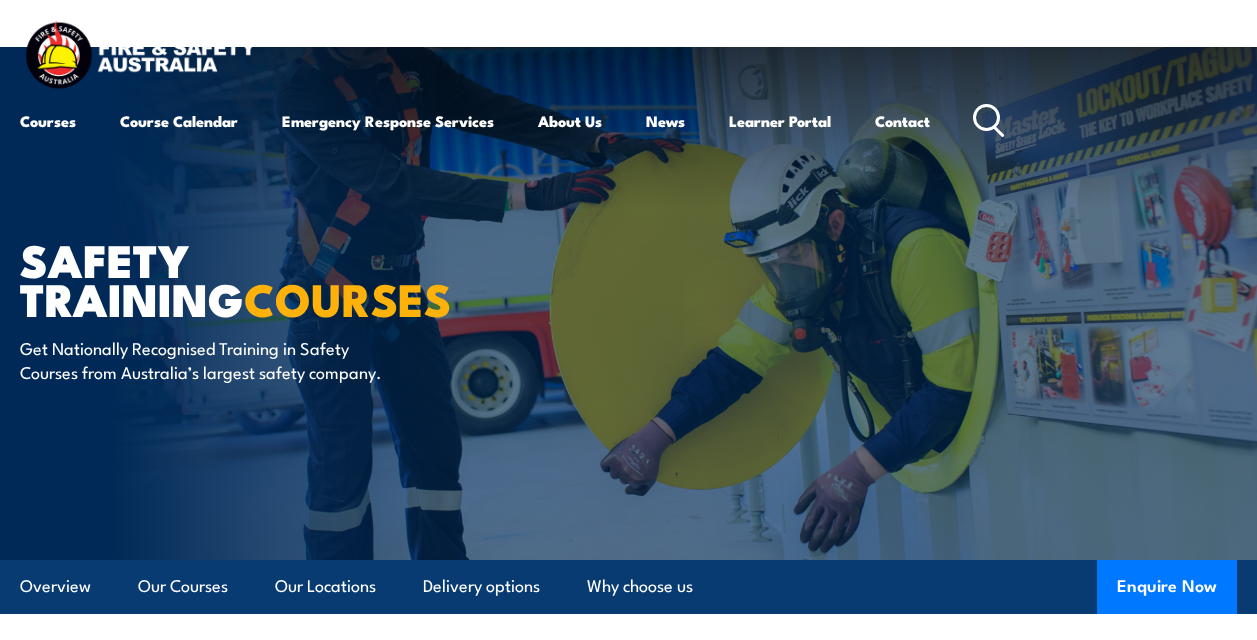 scroll, scrollTop: 0, scrollLeft: 0, axis: both 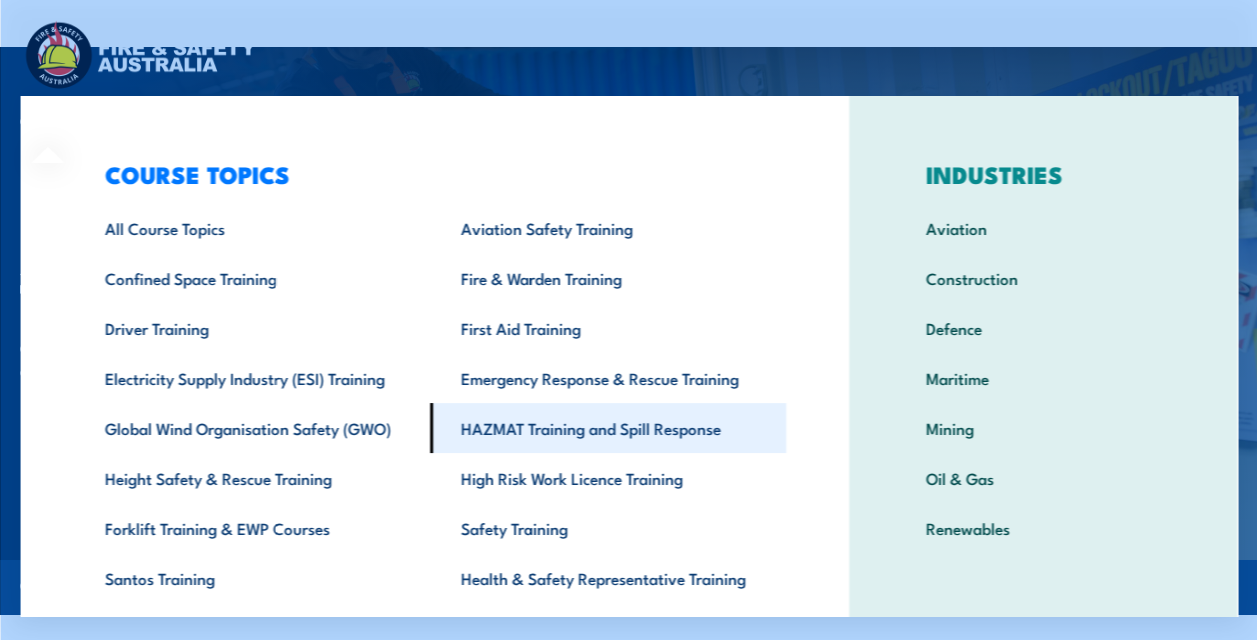 click on "HAZMAT Training and Spill Response" at bounding box center (607, 428) 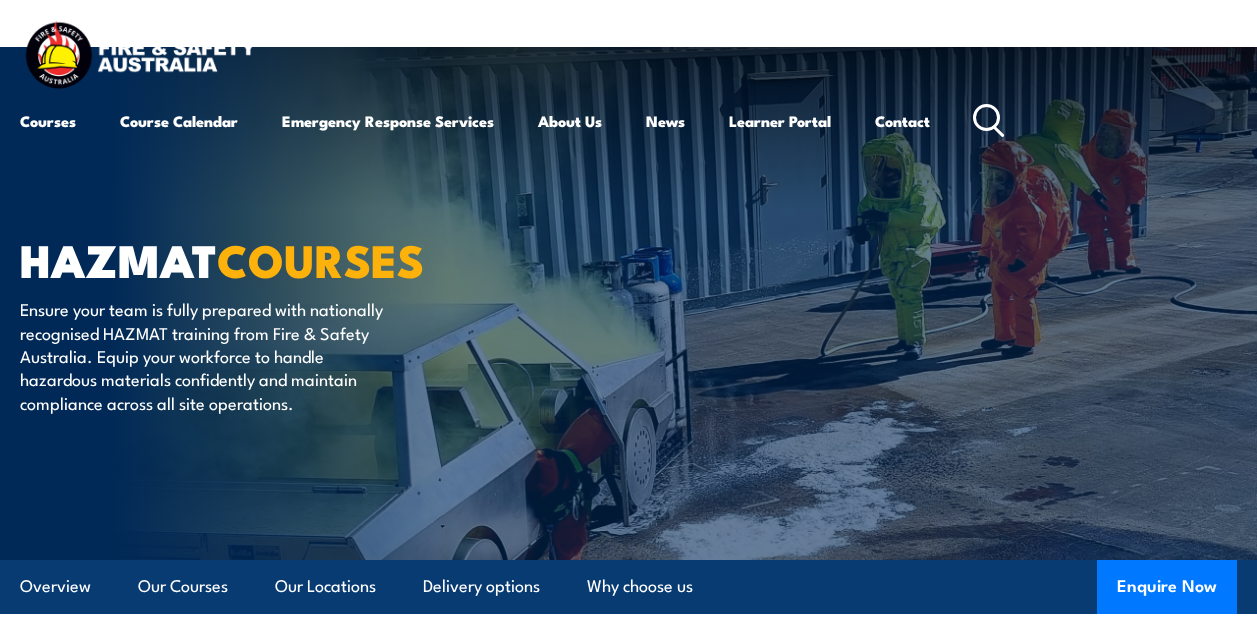 scroll, scrollTop: 0, scrollLeft: 0, axis: both 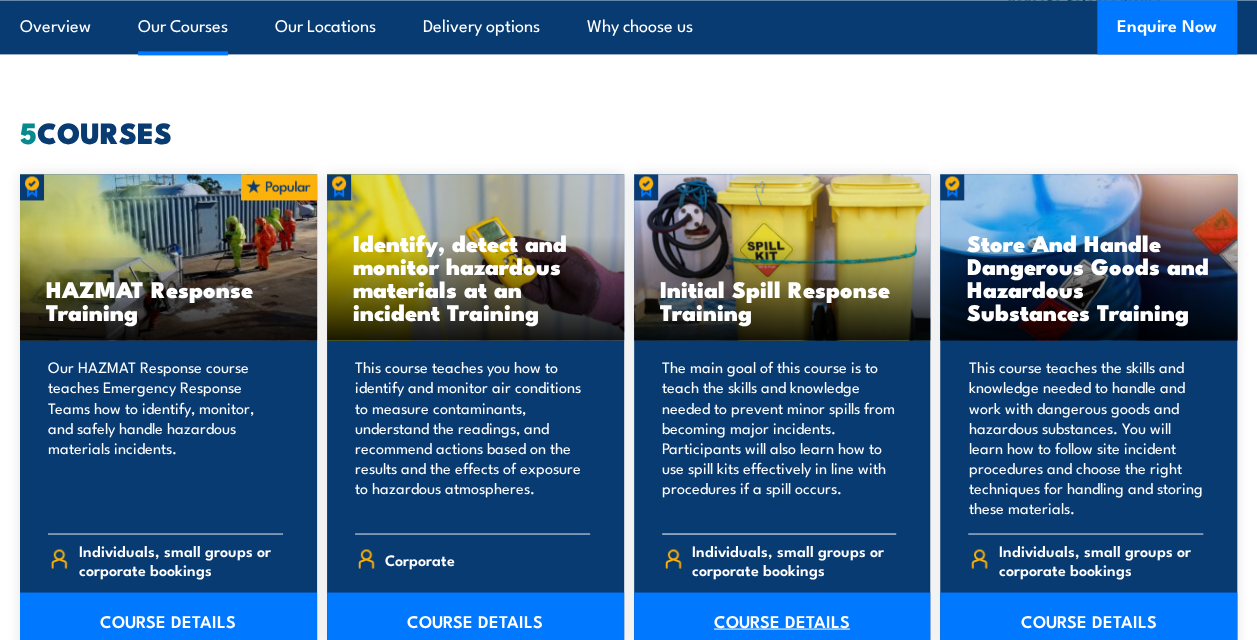 click on "COURSE DETAILS" at bounding box center [782, 620] 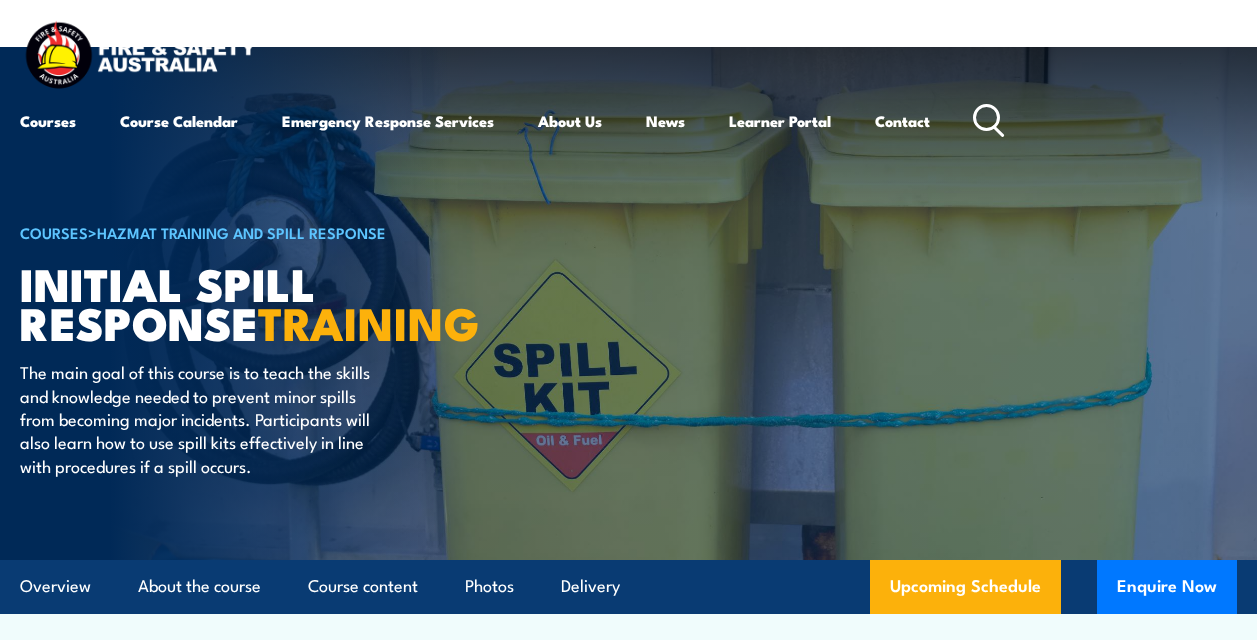 scroll, scrollTop: 0, scrollLeft: 0, axis: both 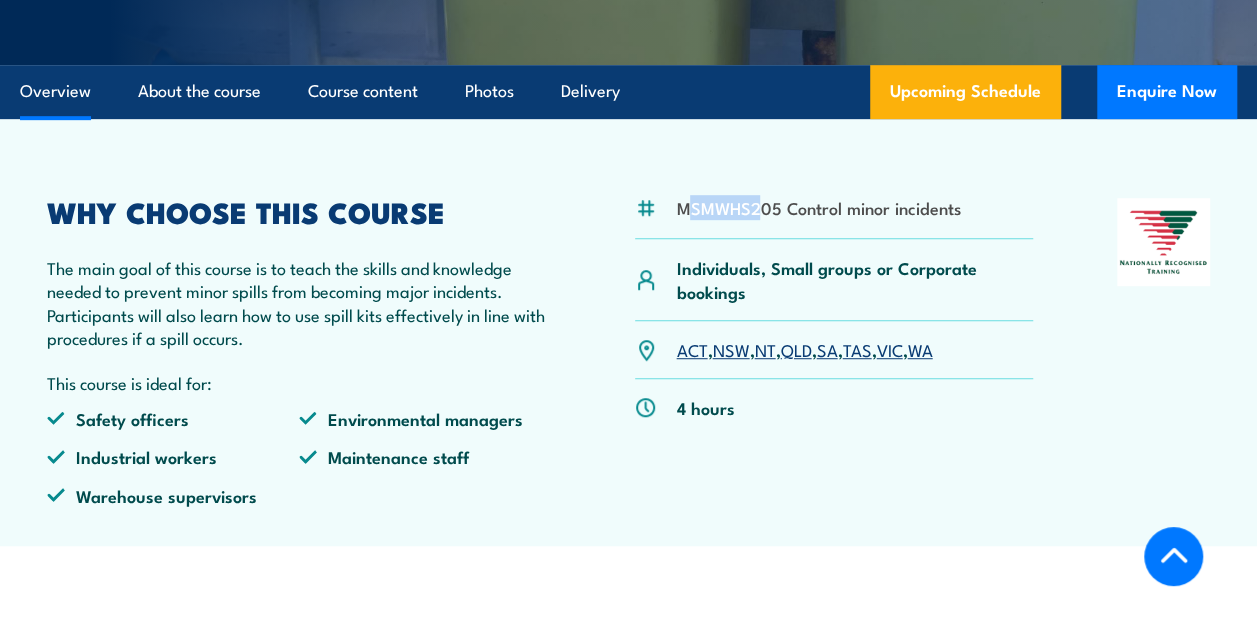 drag, startPoint x: 692, startPoint y: 216, endPoint x: 756, endPoint y: 221, distance: 64.195015 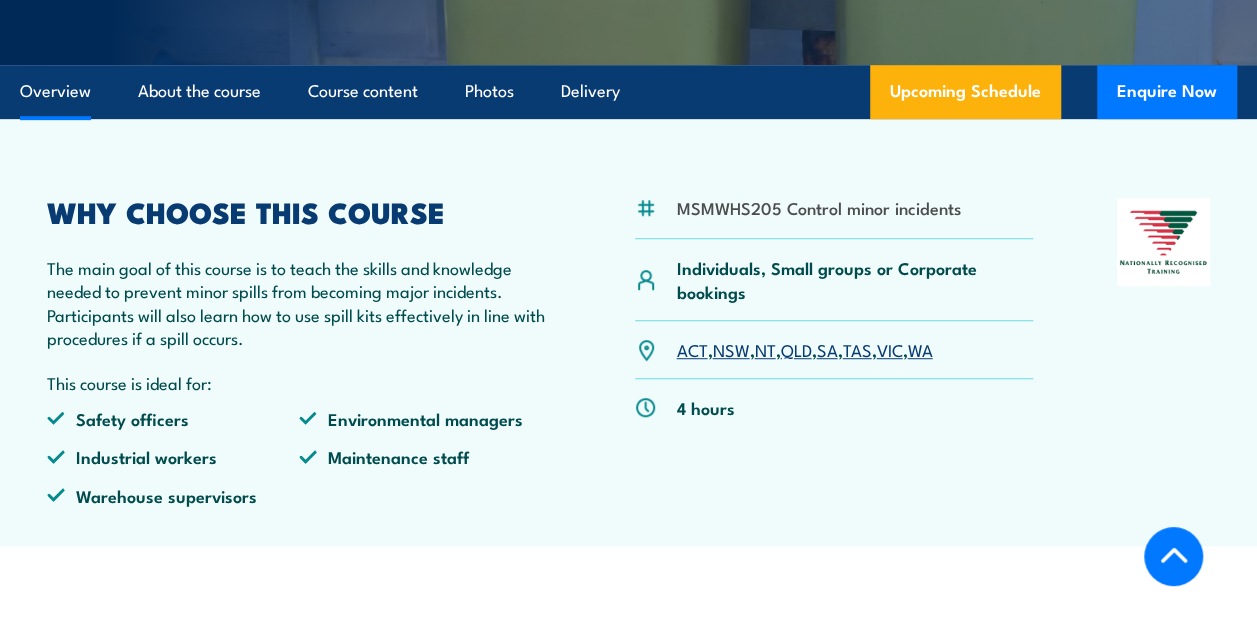 drag, startPoint x: 756, startPoint y: 221, endPoint x: 680, endPoint y: 211, distance: 76.655075 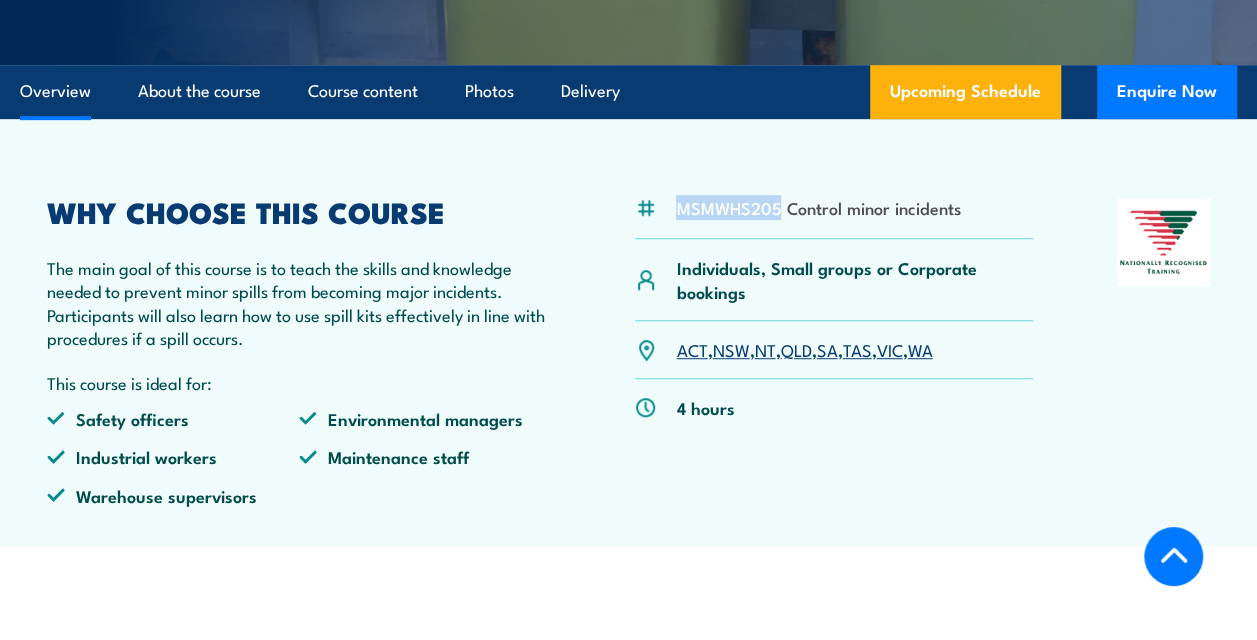 drag, startPoint x: 680, startPoint y: 211, endPoint x: 782, endPoint y: 214, distance: 102.044106 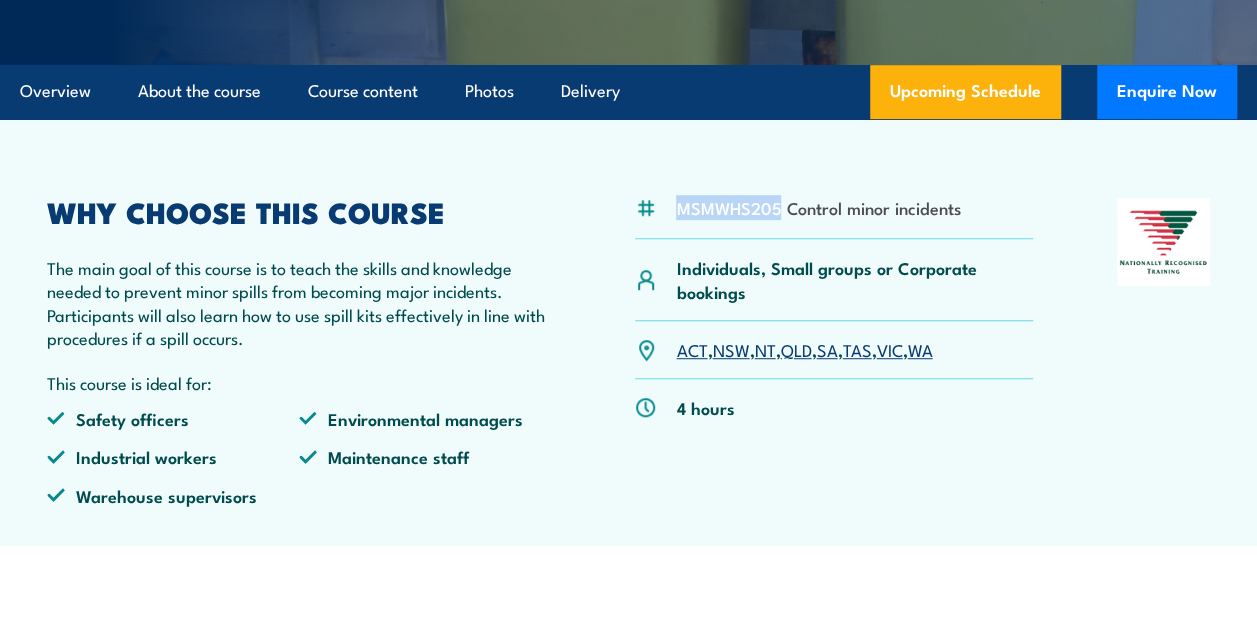 scroll, scrollTop: 0, scrollLeft: 0, axis: both 